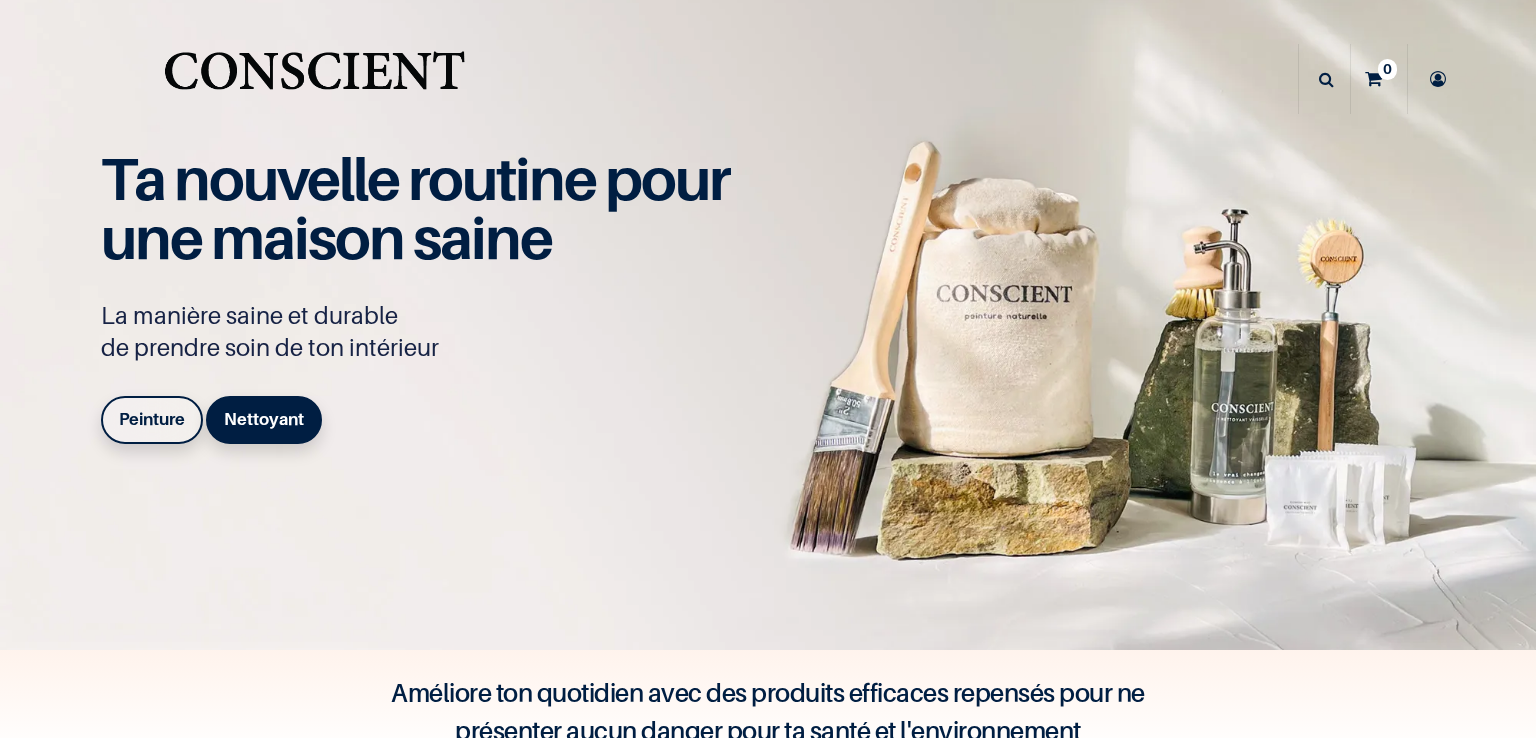scroll, scrollTop: 0, scrollLeft: 0, axis: both 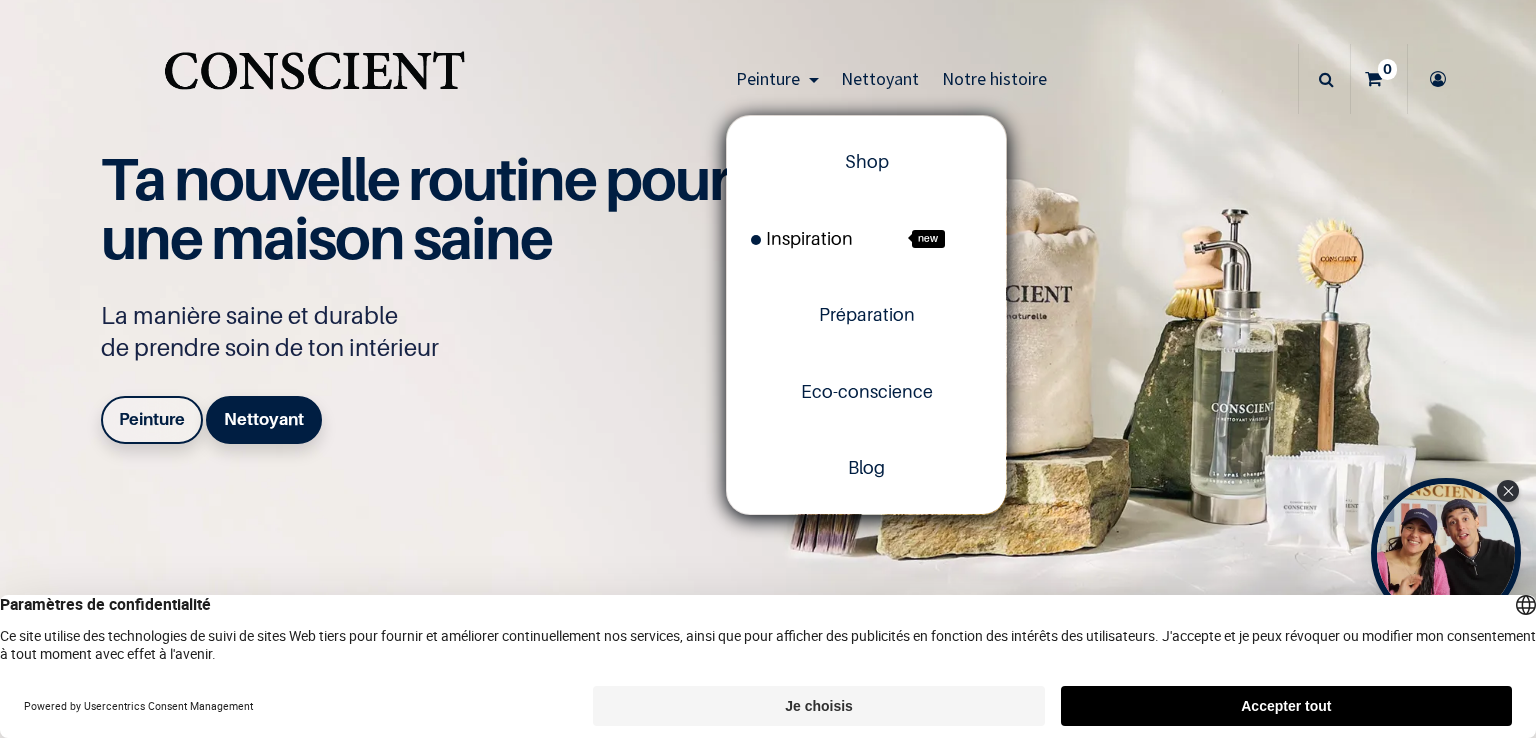 click on "Inspiration" at bounding box center (802, 238) 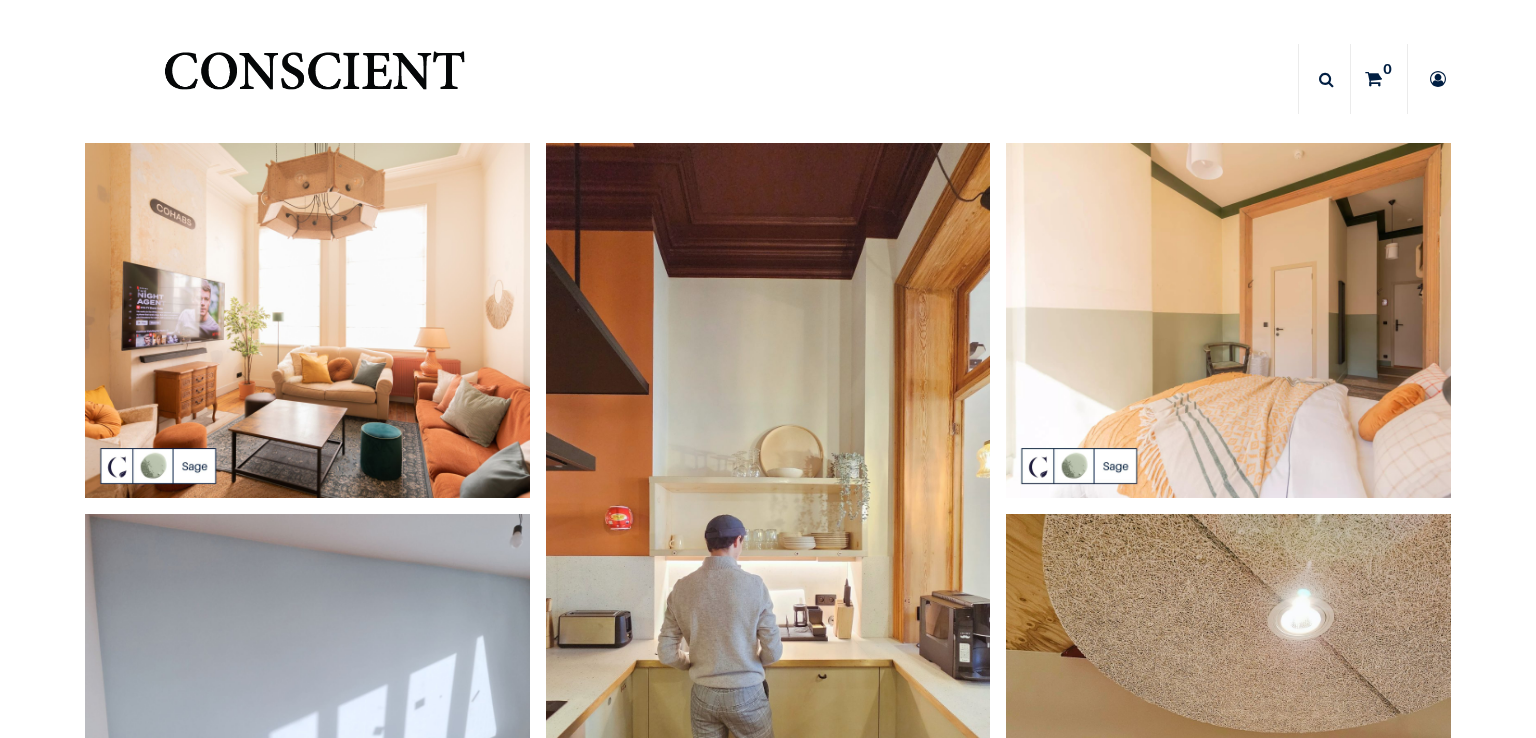 scroll, scrollTop: 0, scrollLeft: 0, axis: both 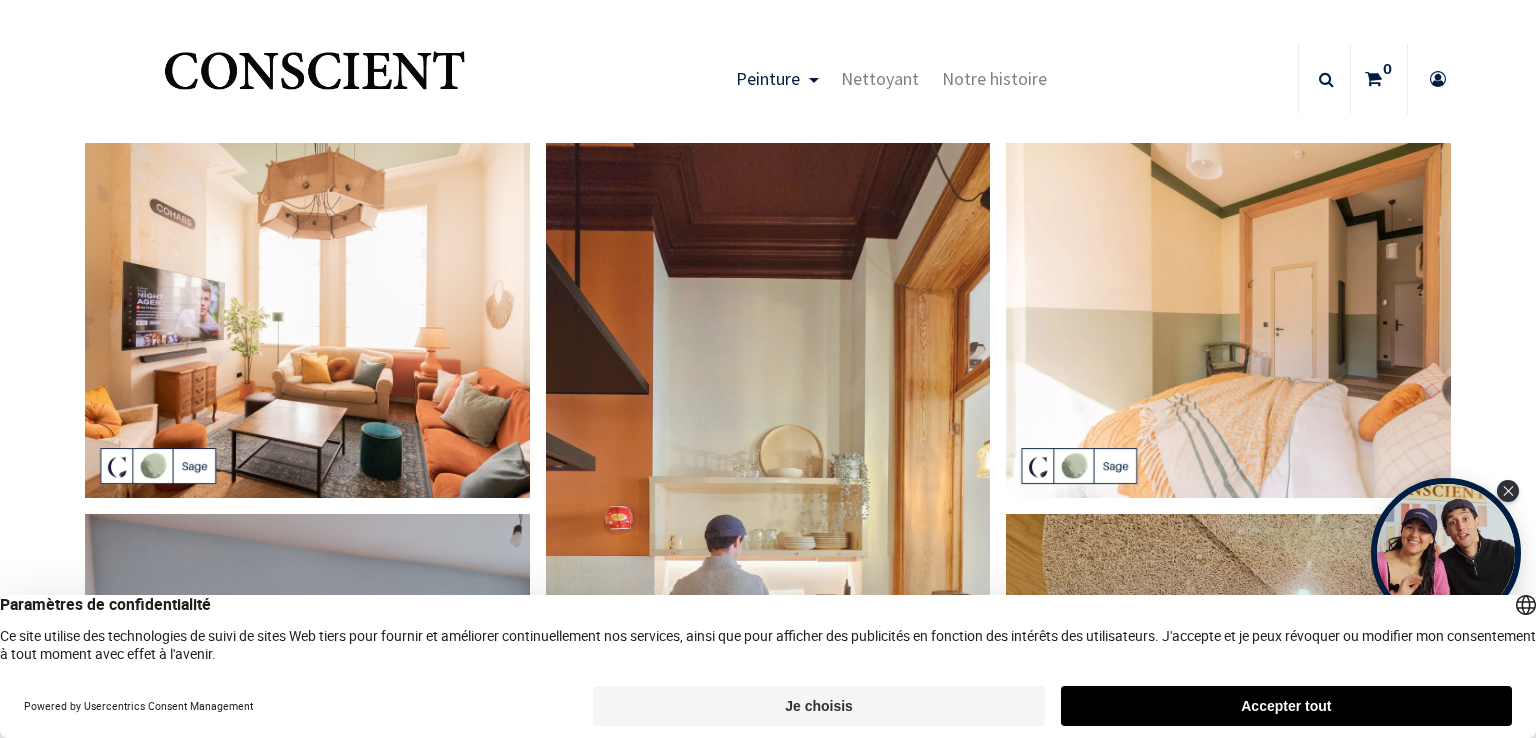 click on "Je choisis" at bounding box center (818, 706) 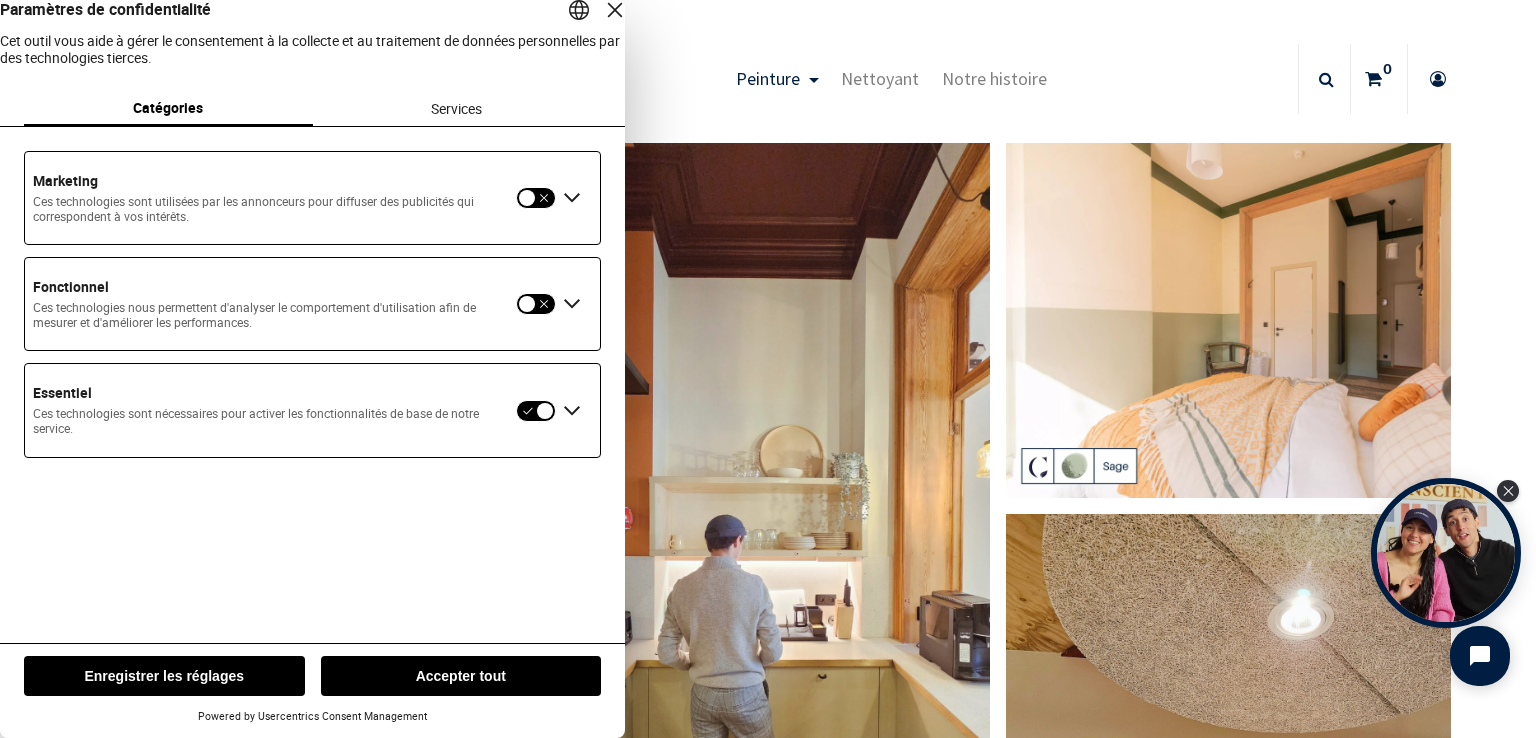 click on "Enregistrer les réglages" at bounding box center [164, 676] 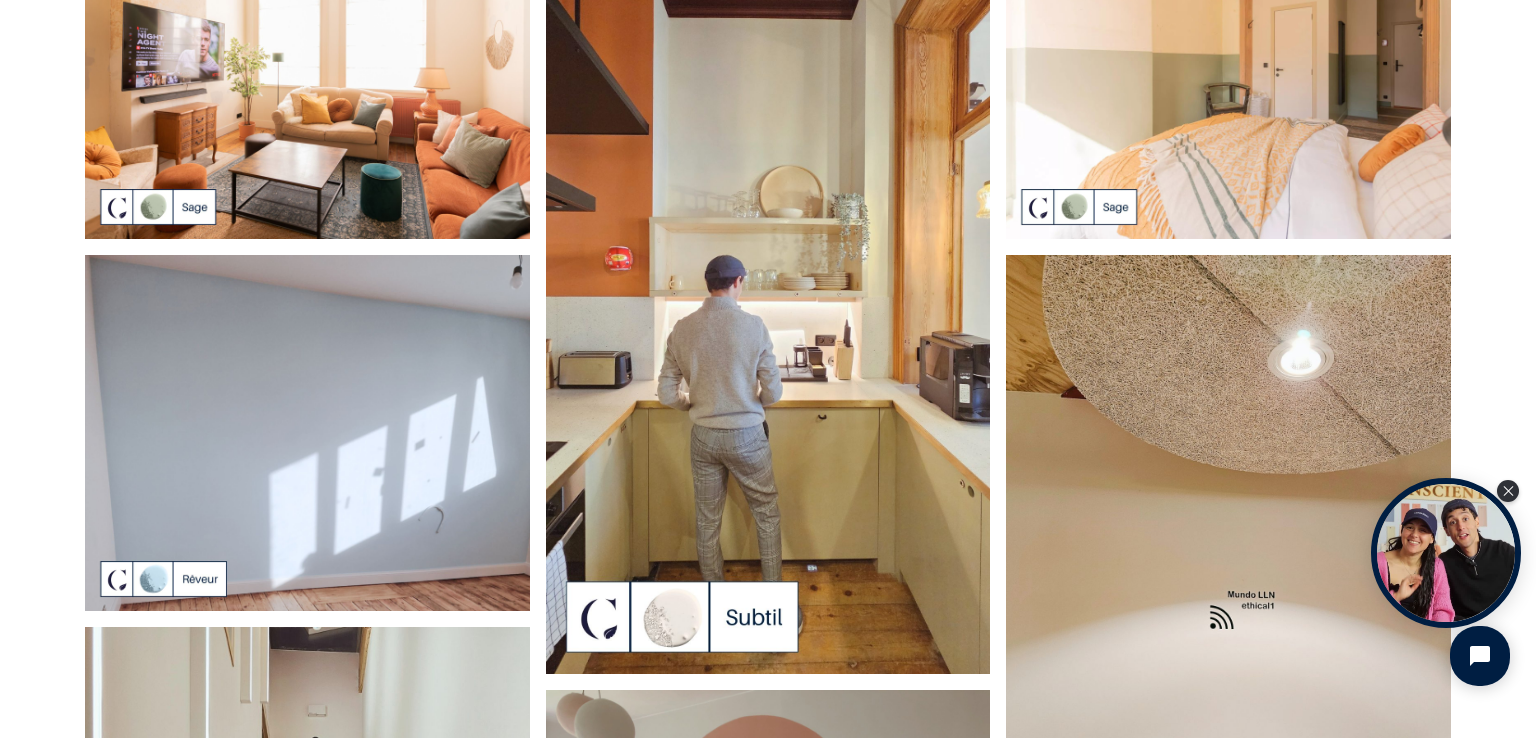 scroll, scrollTop: 156, scrollLeft: 0, axis: vertical 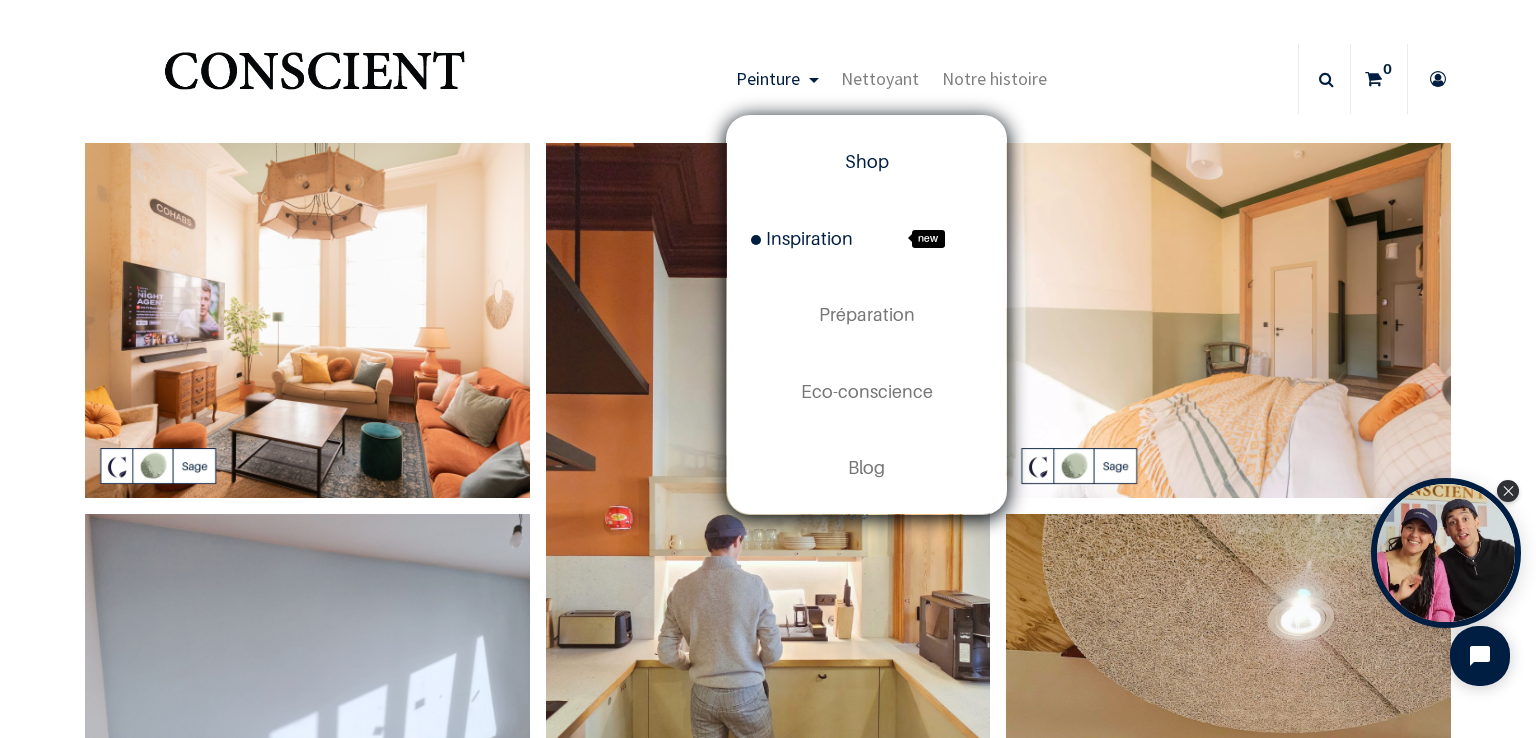 click on "Shop" at bounding box center (867, 161) 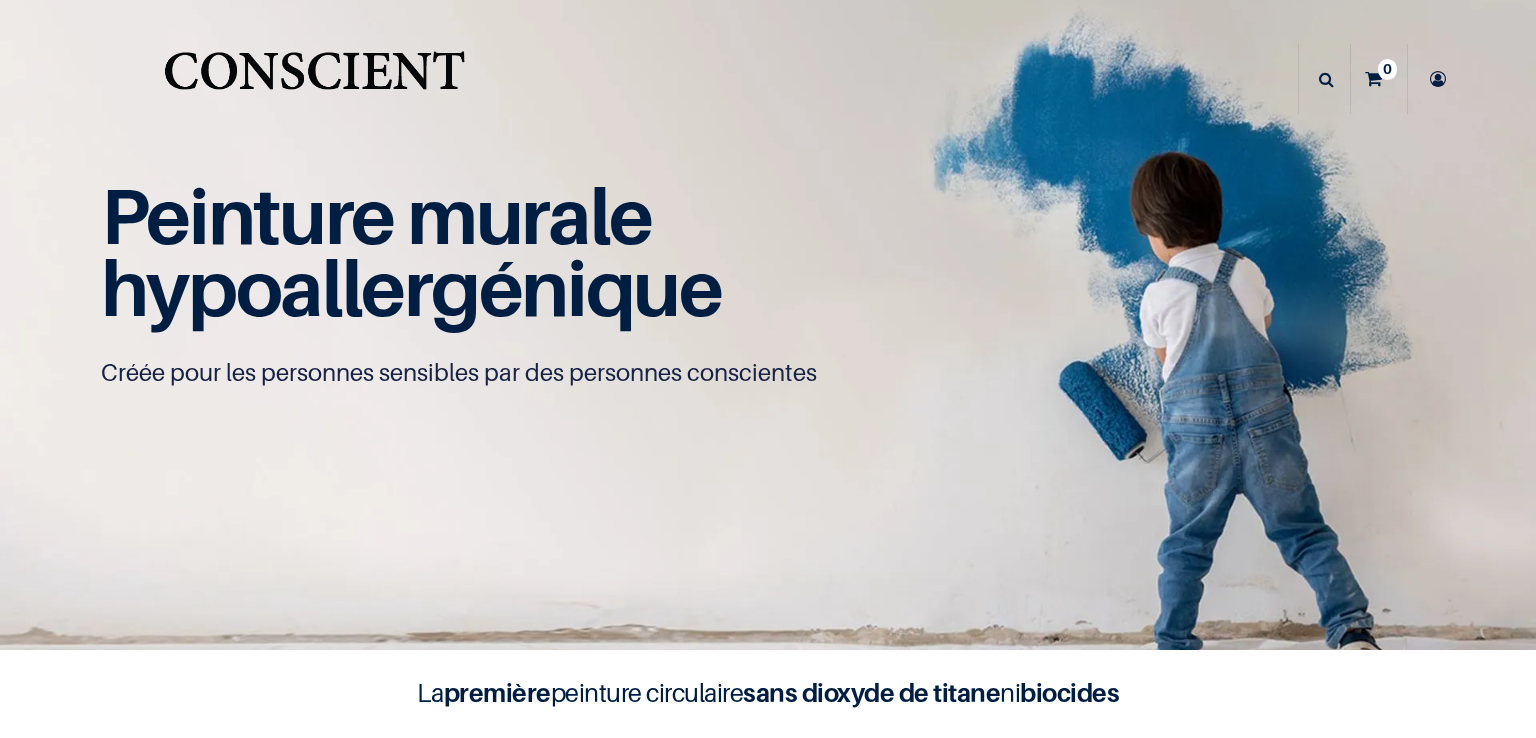 scroll, scrollTop: 0, scrollLeft: 0, axis: both 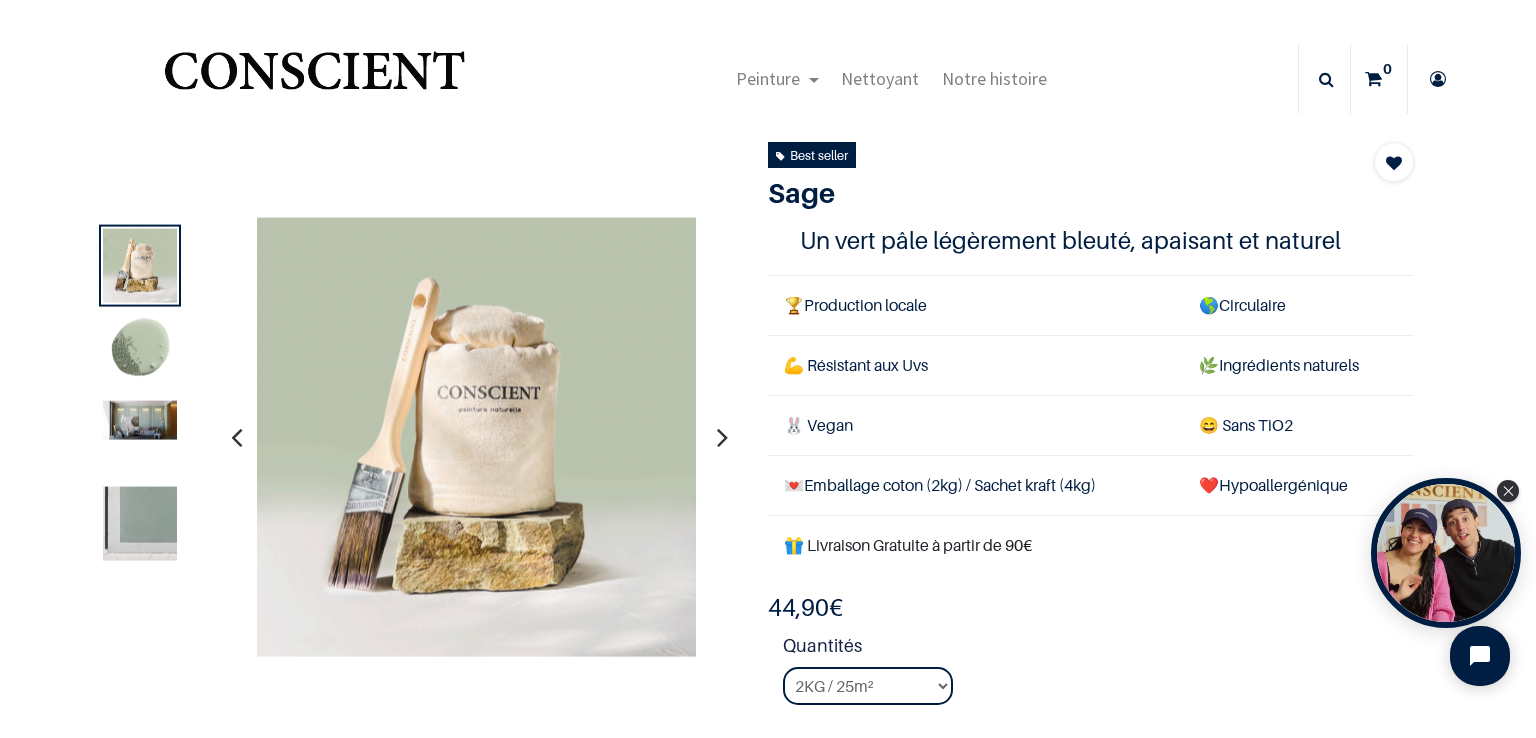 click at bounding box center [722, 437] 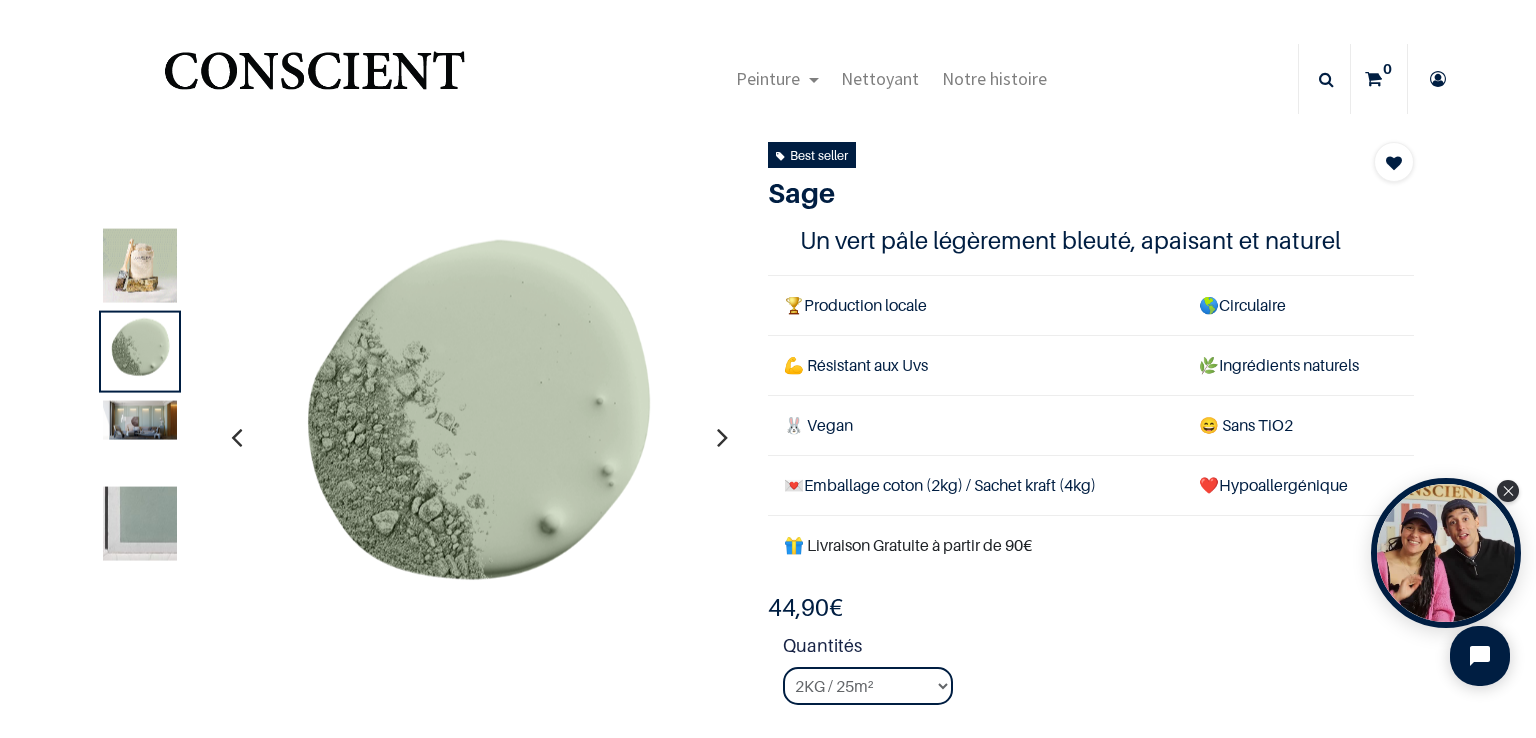 click at bounding box center (722, 437) 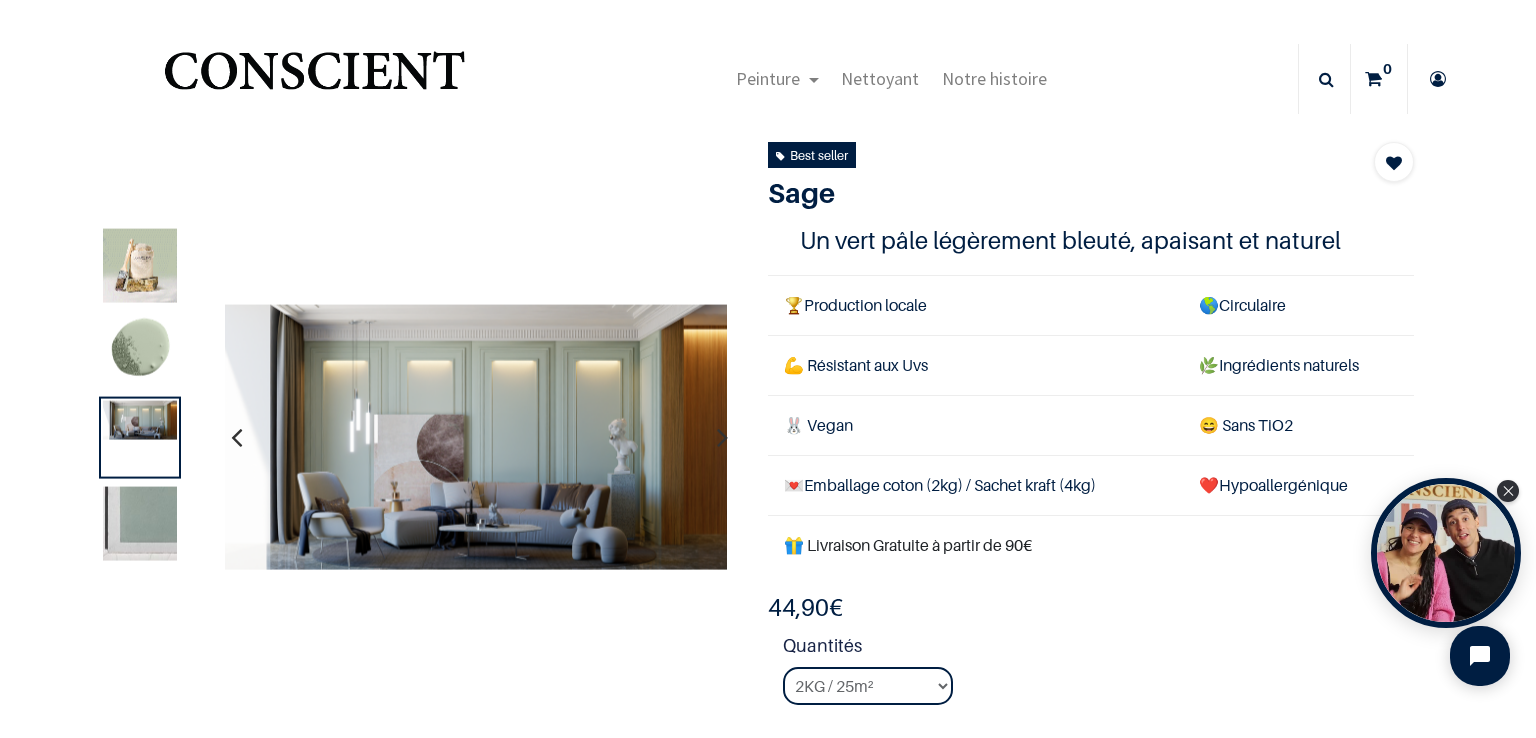 click at bounding box center [722, 437] 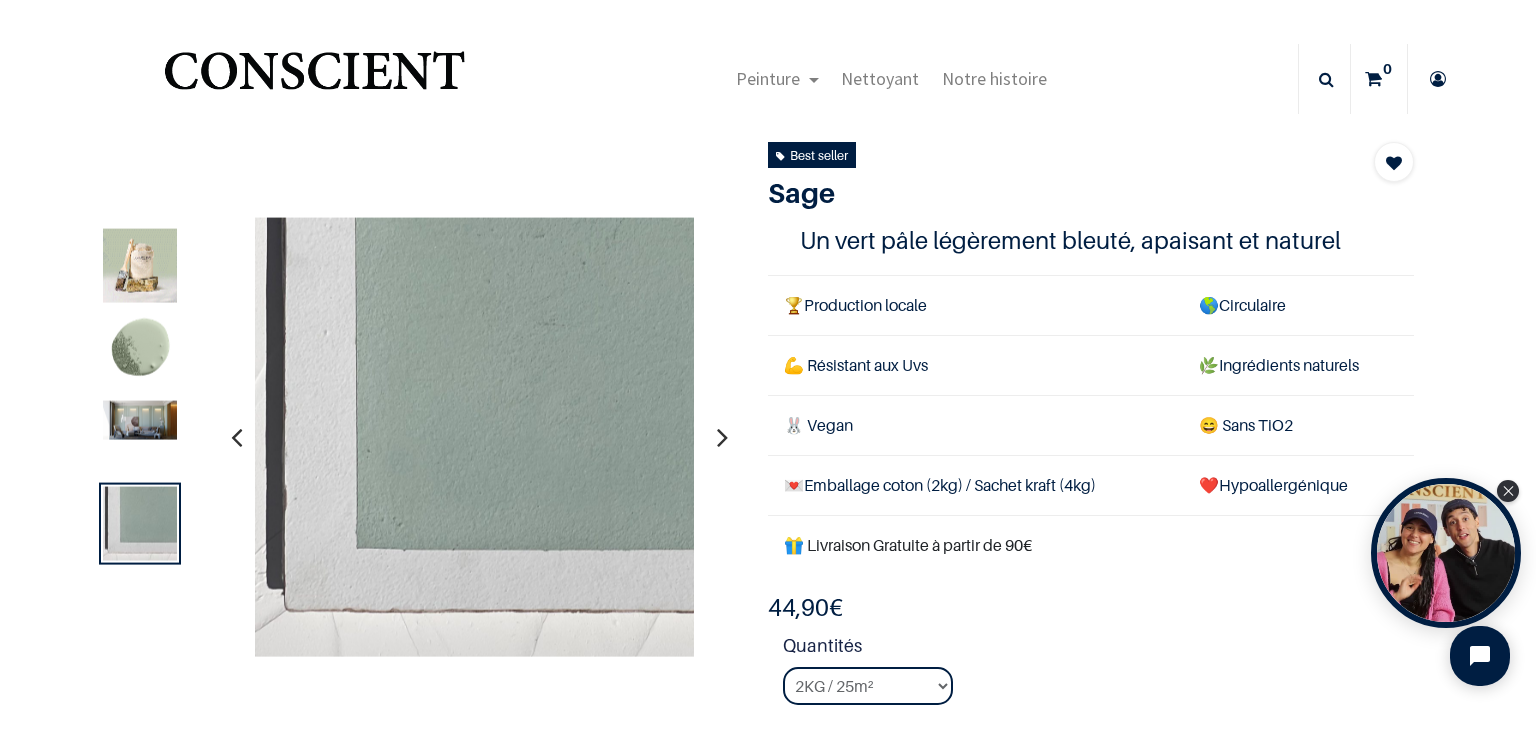 click at bounding box center [236, 437] 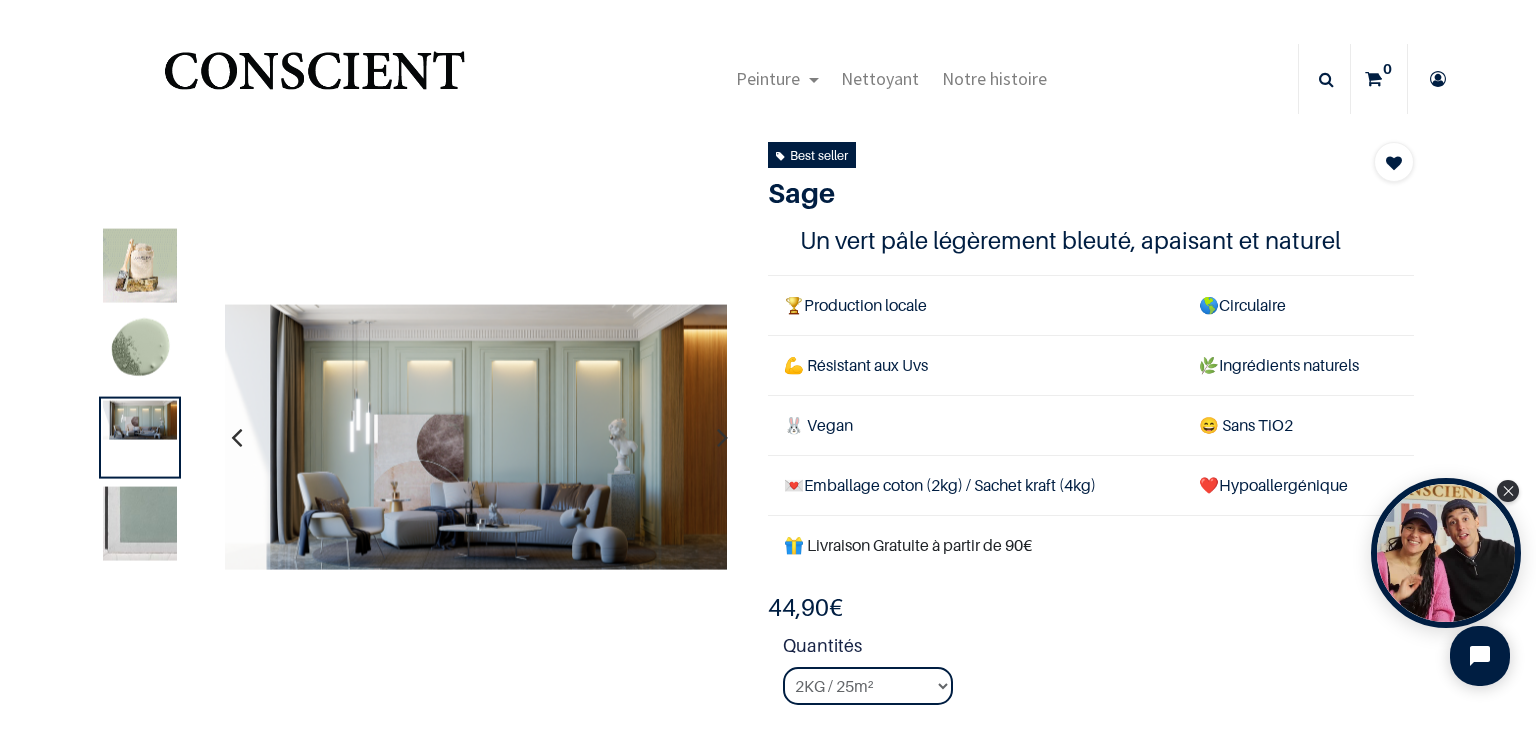click at bounding box center [140, 266] 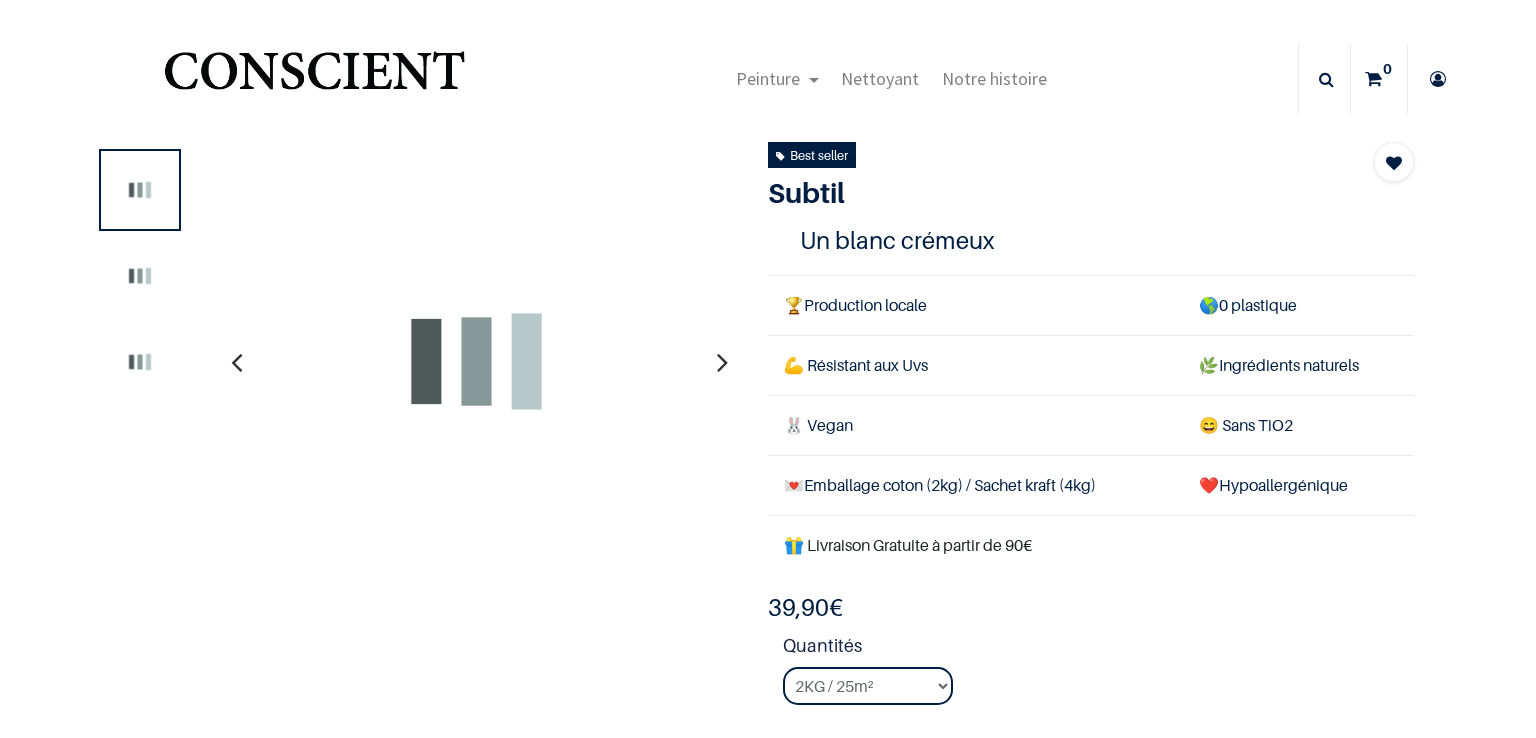 scroll, scrollTop: 0, scrollLeft: 0, axis: both 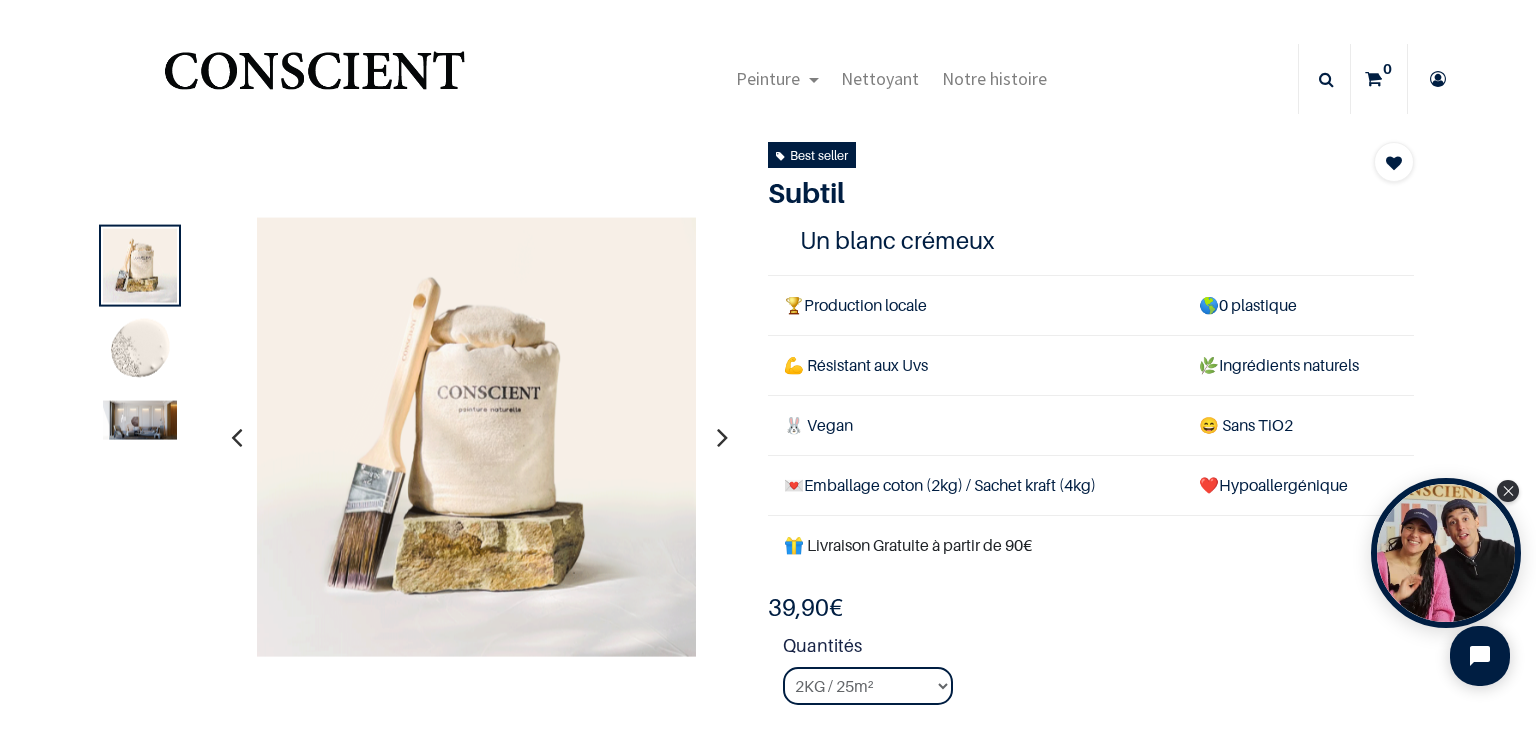 click at bounding box center [722, 437] 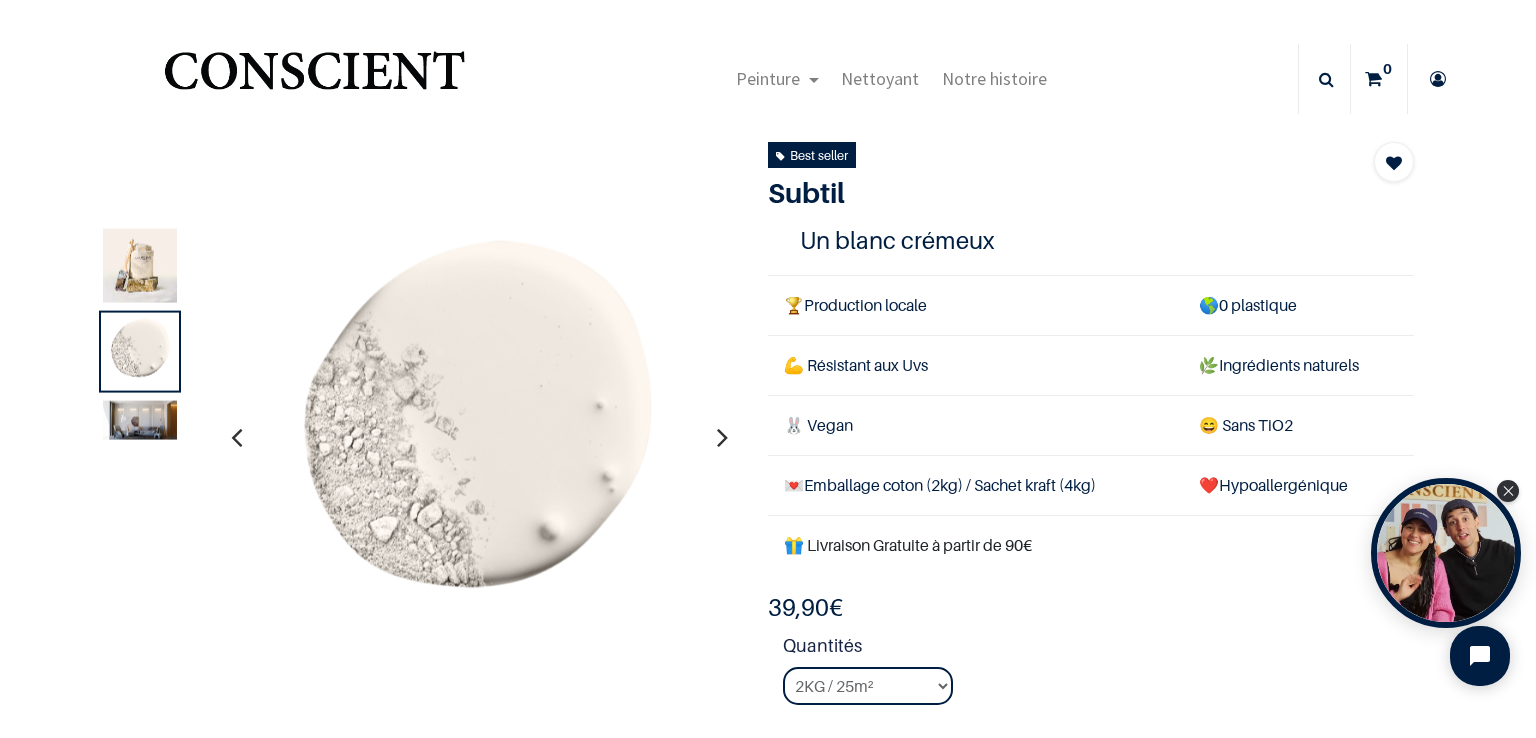 click at bounding box center [722, 437] 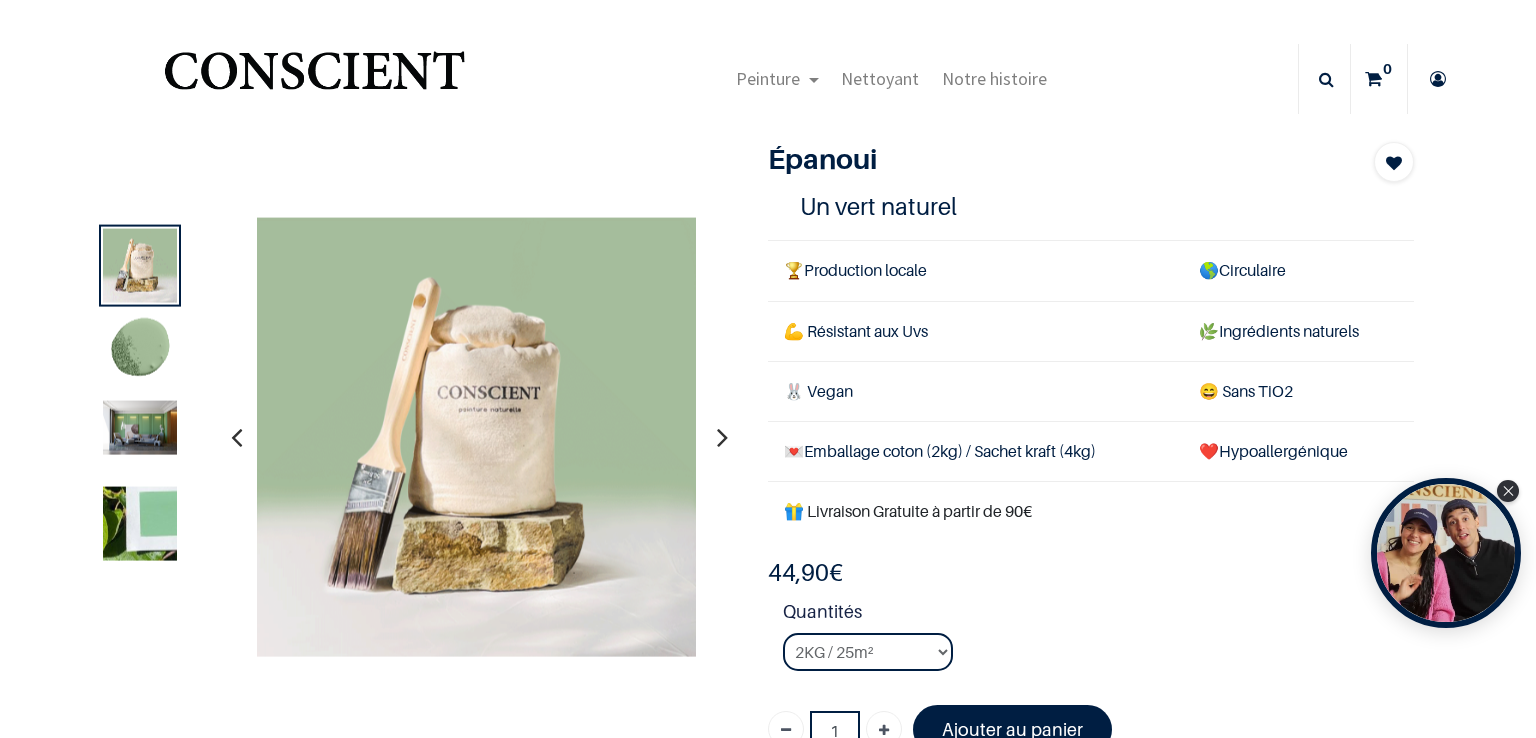 scroll, scrollTop: 0, scrollLeft: 0, axis: both 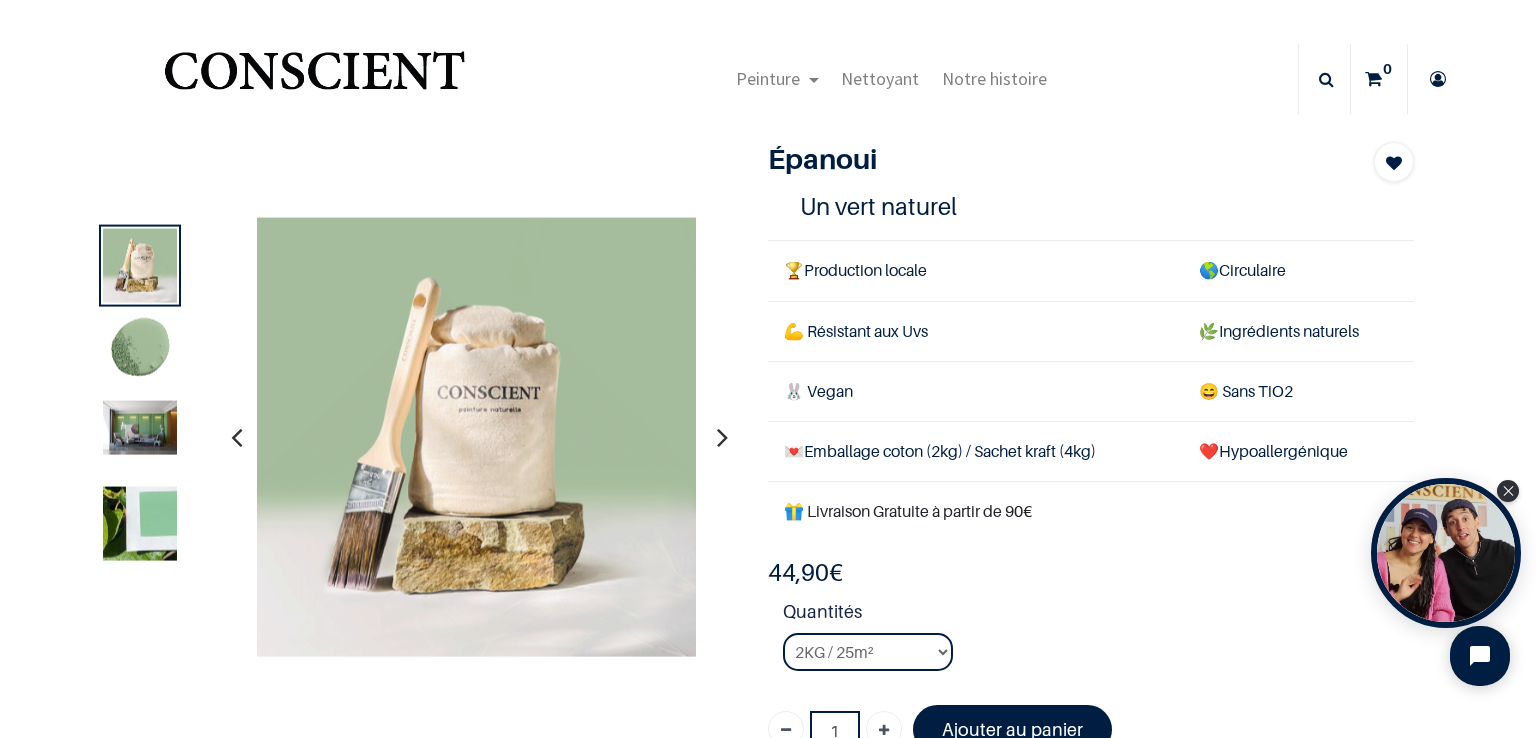 click at bounding box center (722, 437) 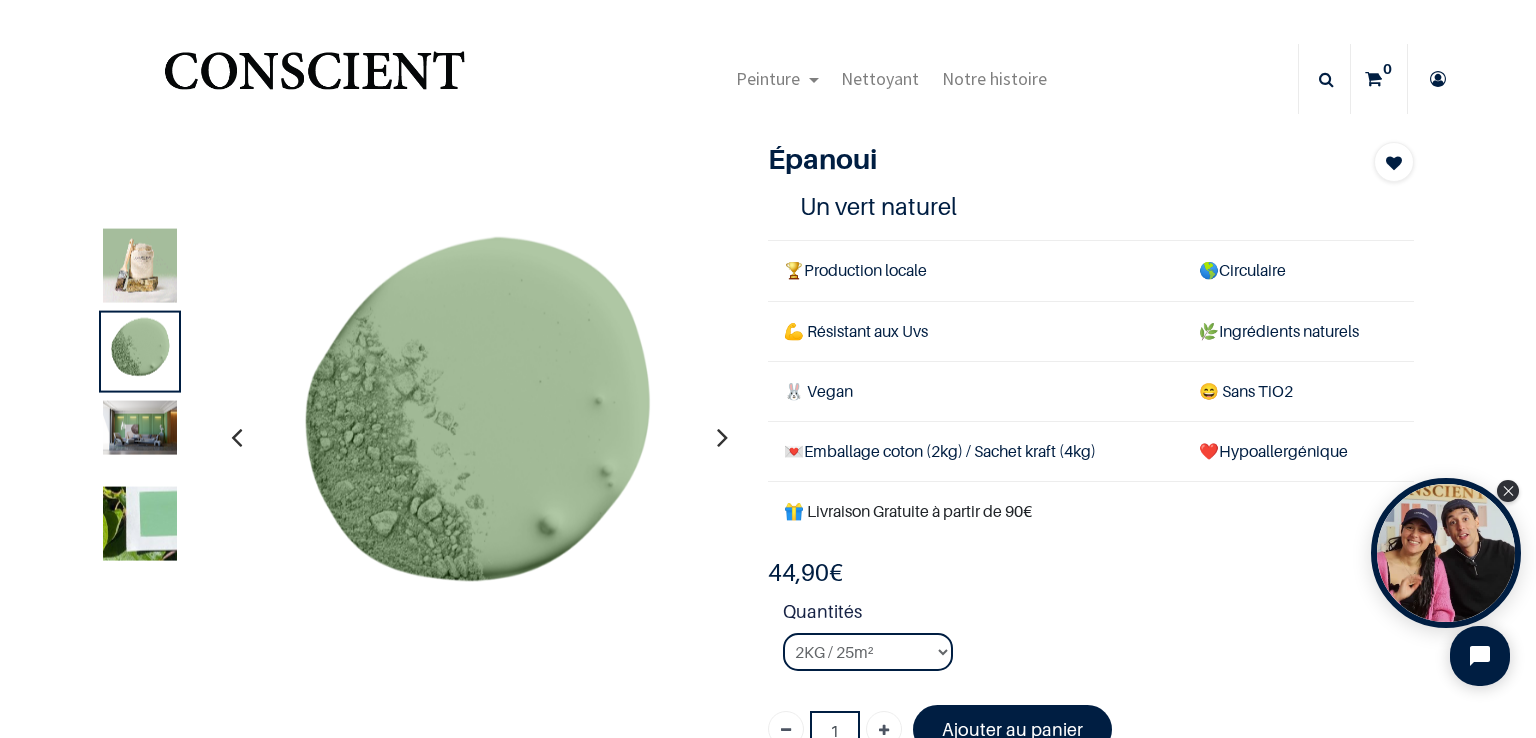 click at bounding box center [722, 437] 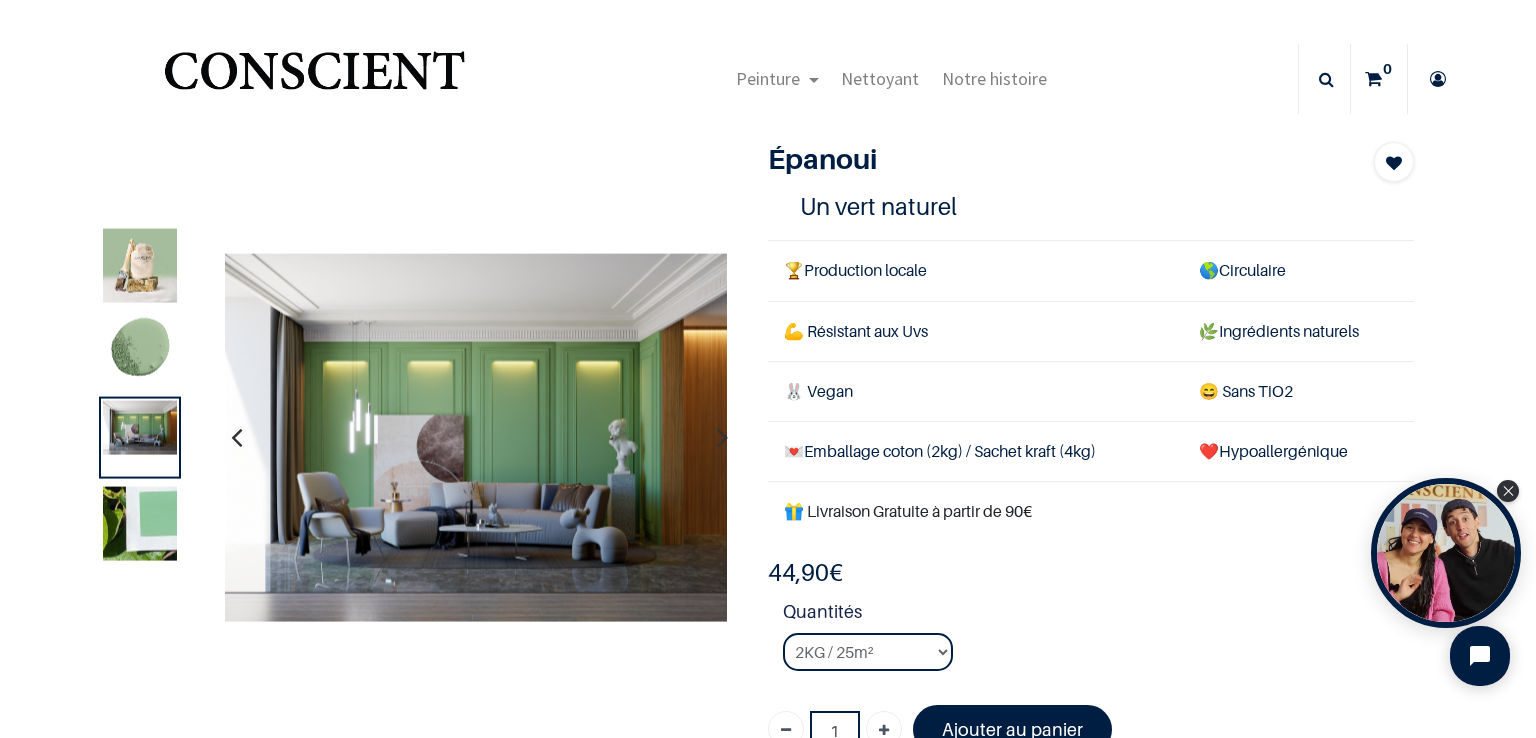 click at bounding box center [236, 437] 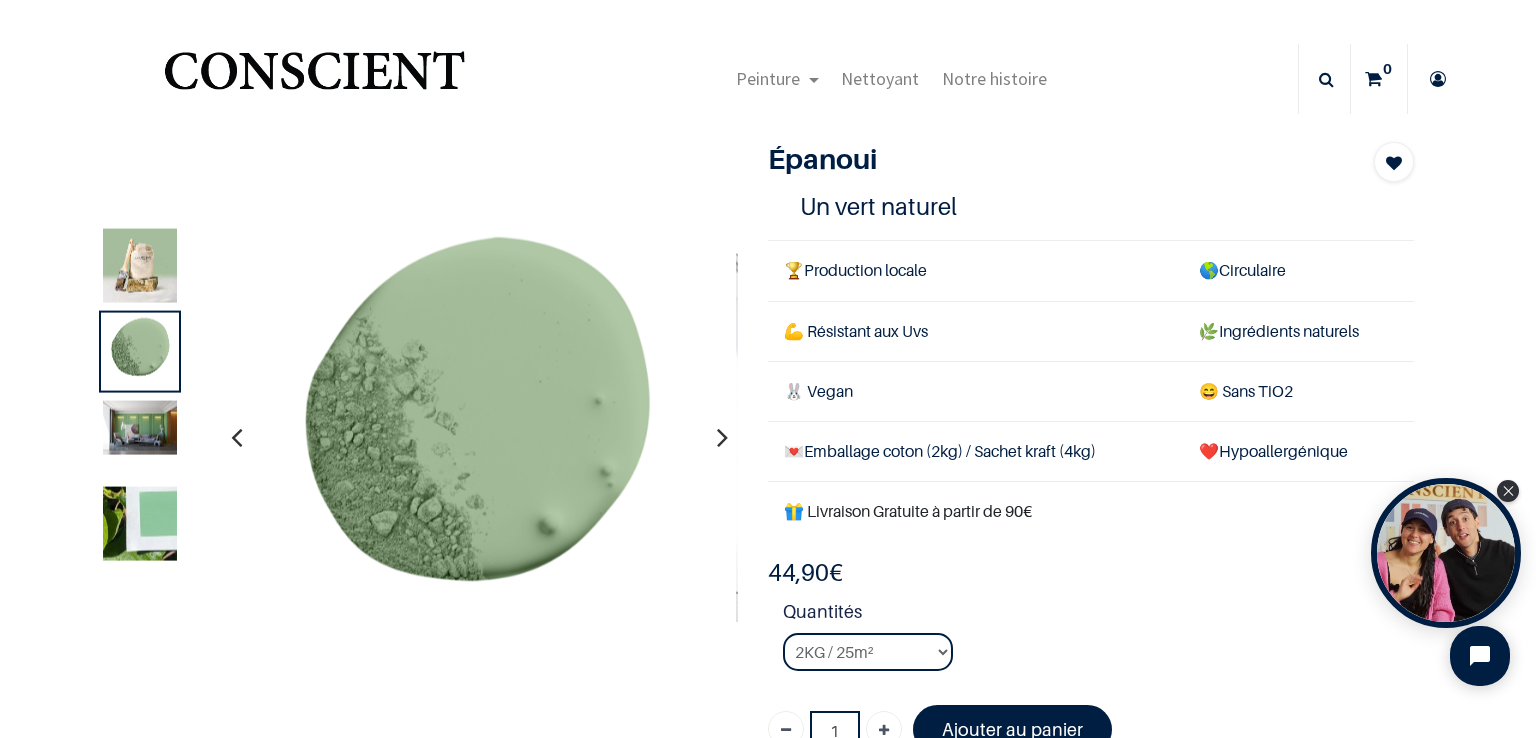 click at bounding box center [722, 437] 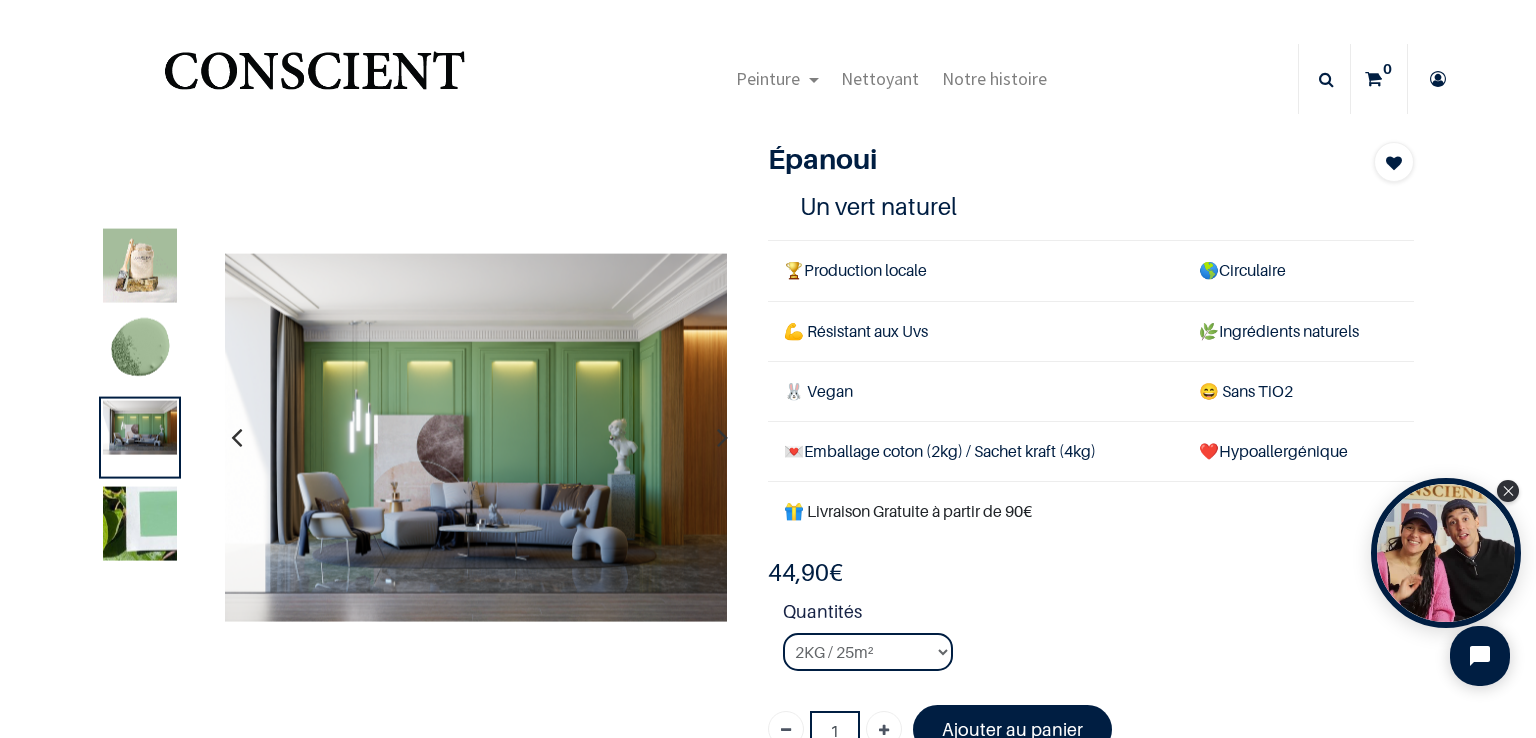 click at bounding box center (722, 437) 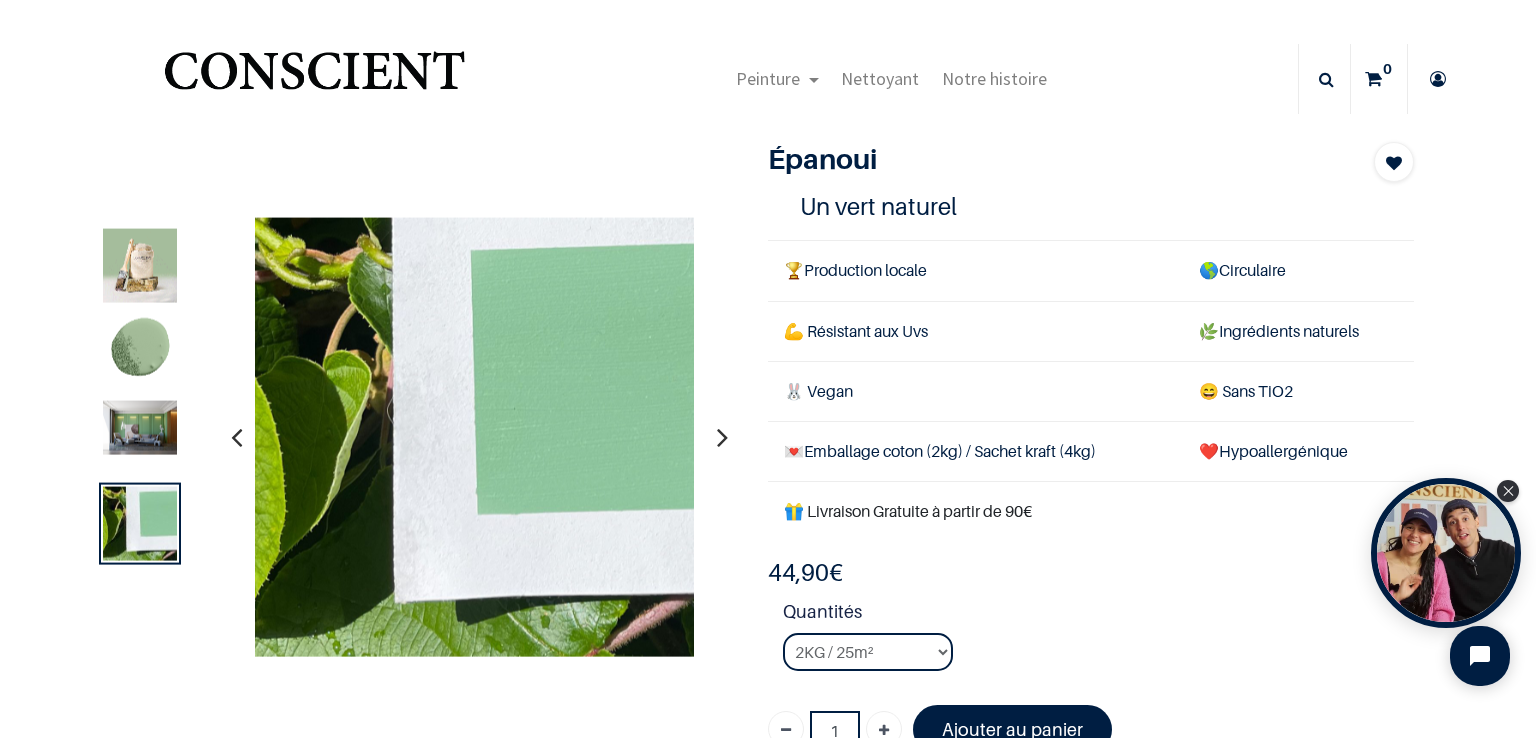 click at bounding box center [236, 437] 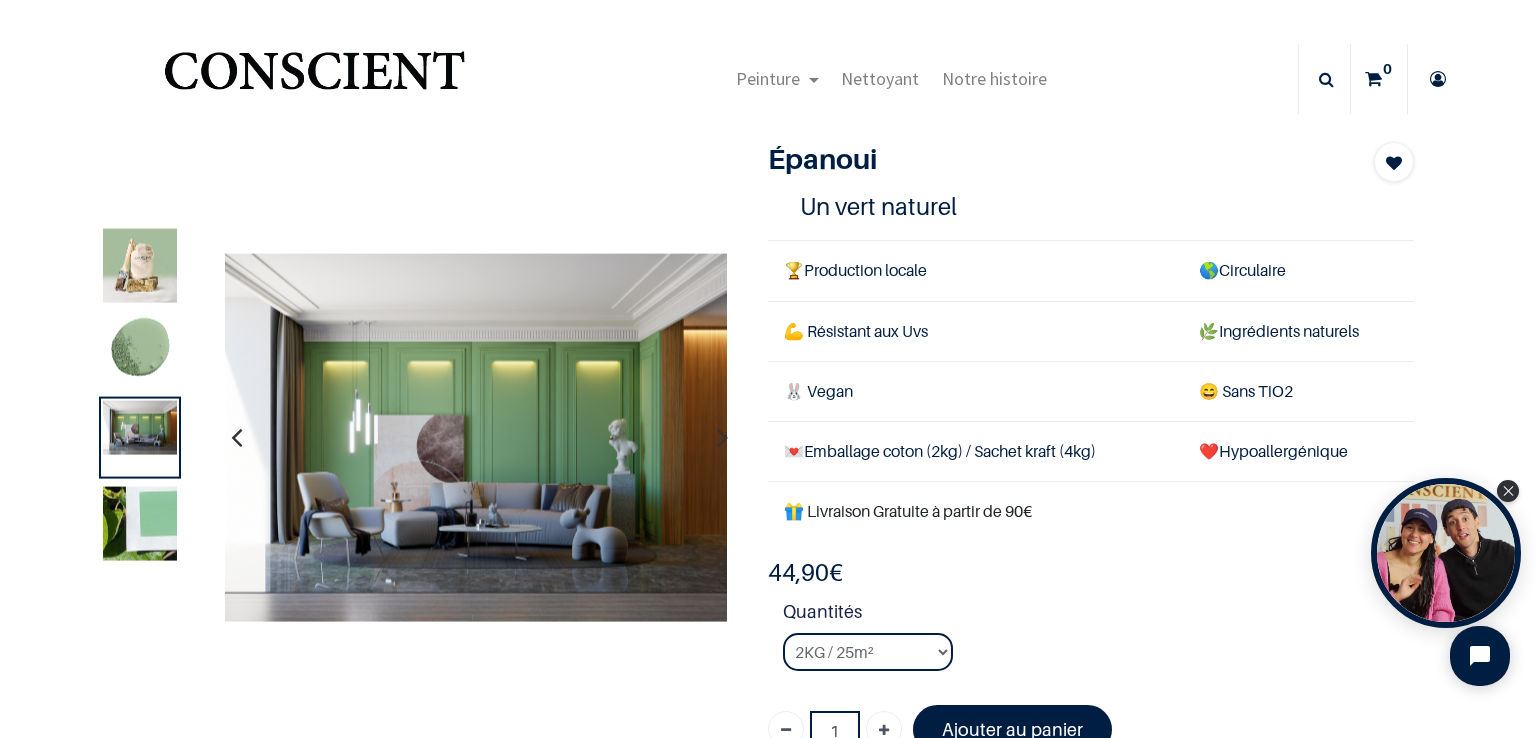 click at bounding box center (140, 266) 